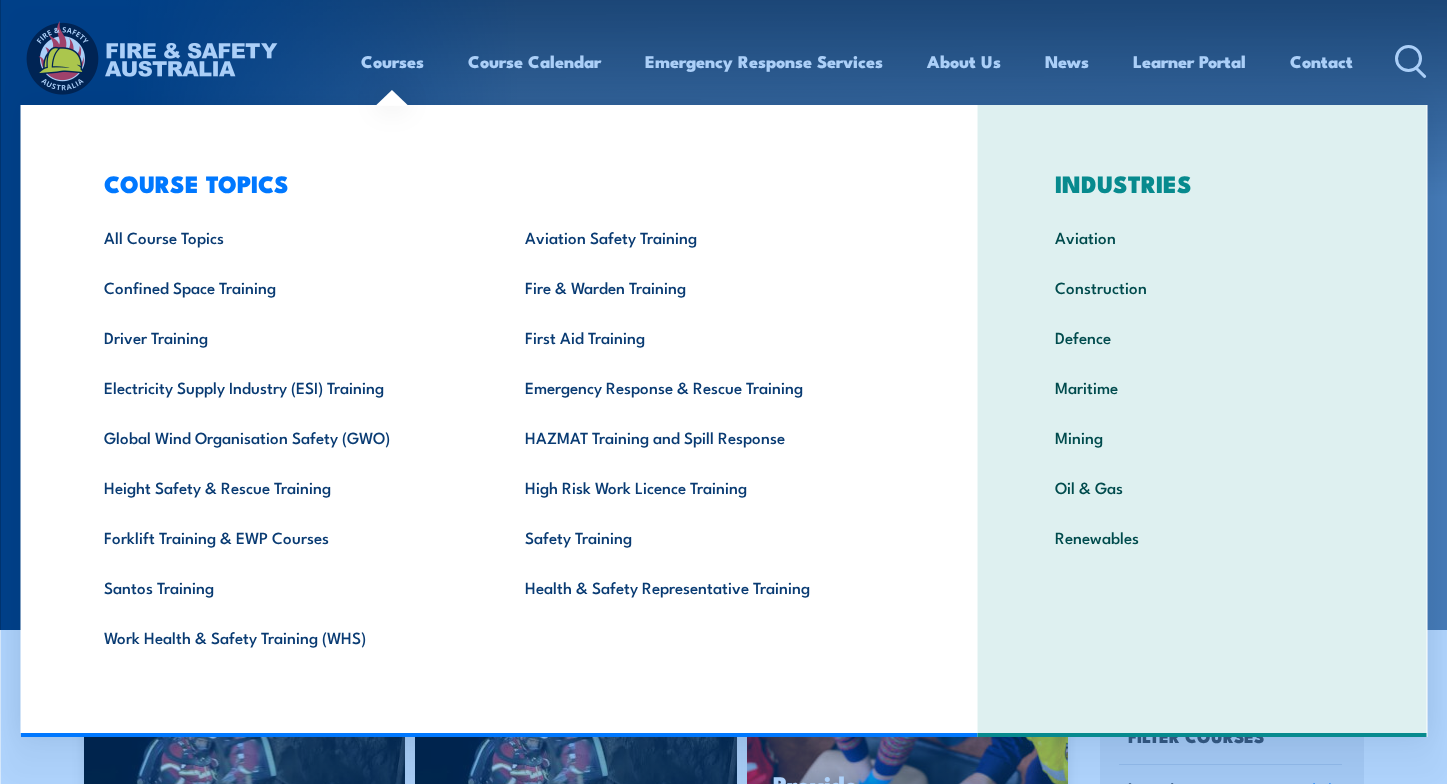 scroll, scrollTop: 0, scrollLeft: 0, axis: both 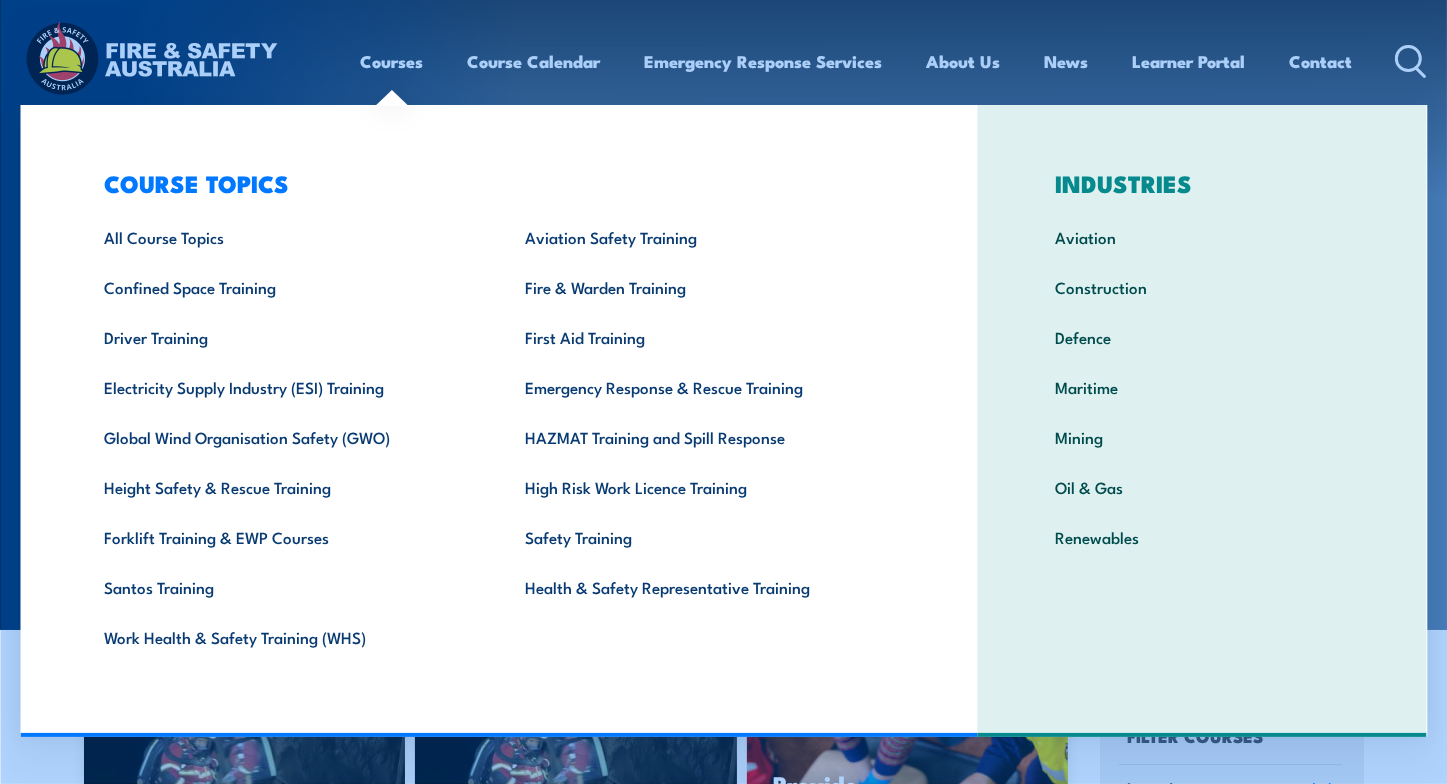 click on "Courses" at bounding box center [392, 61] 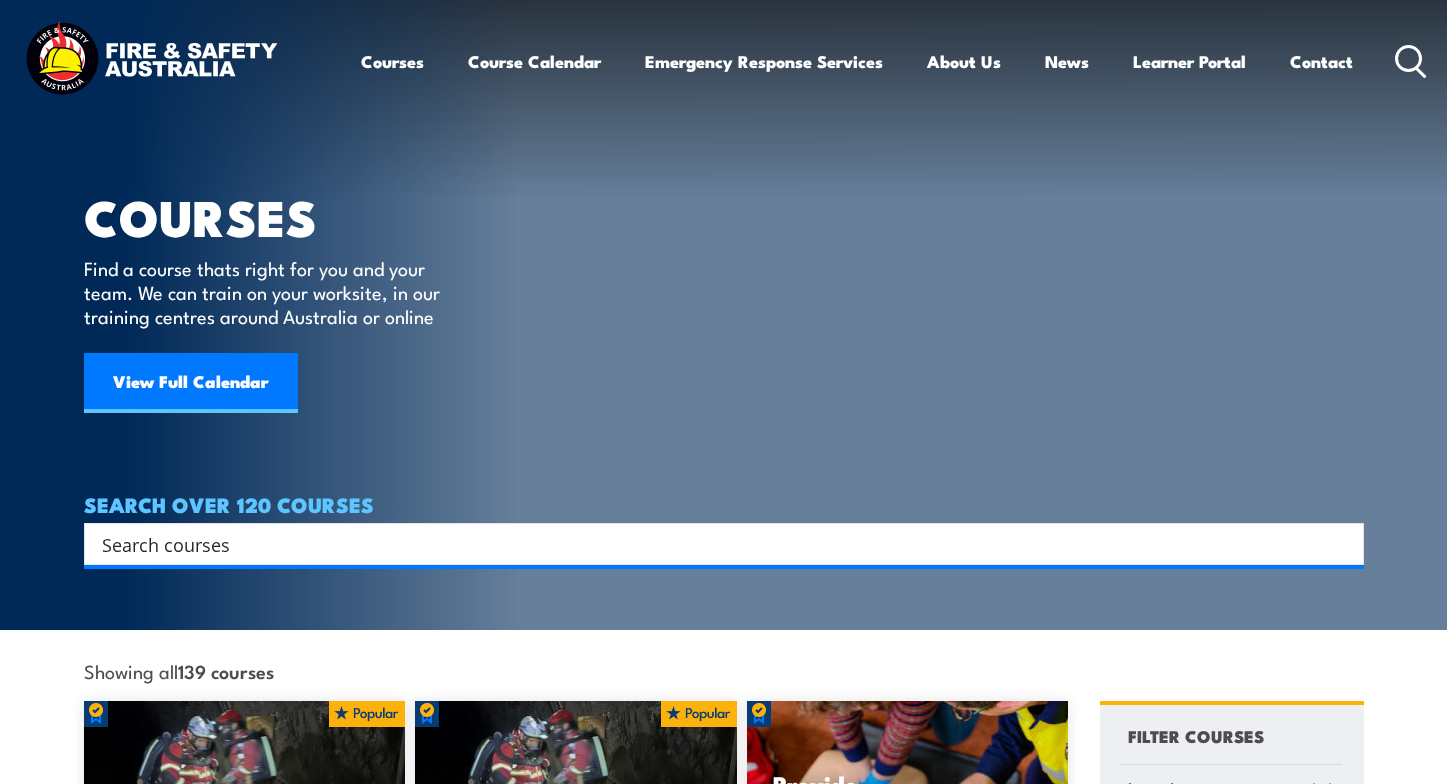 scroll, scrollTop: 0, scrollLeft: 0, axis: both 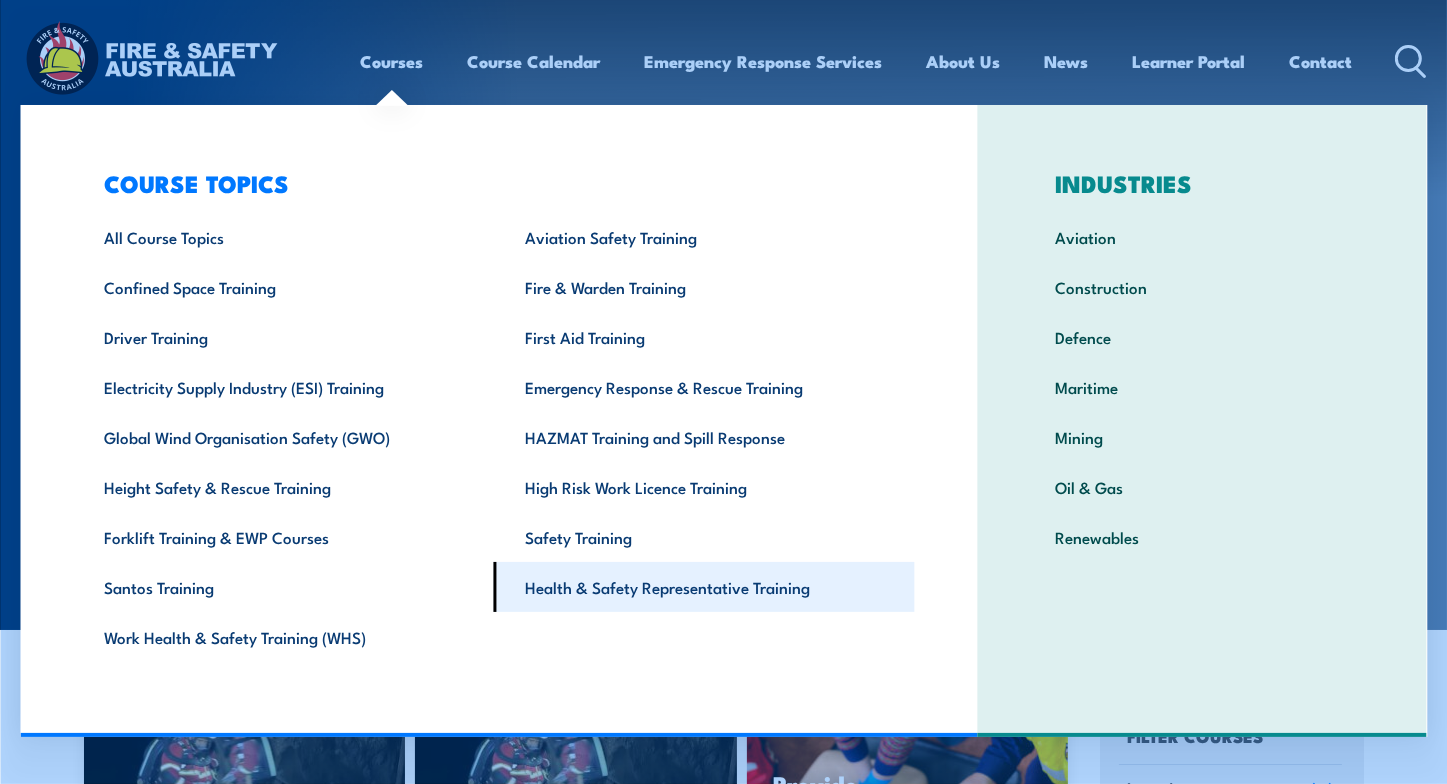 click on "Health & Safety Representative Training" at bounding box center [704, 587] 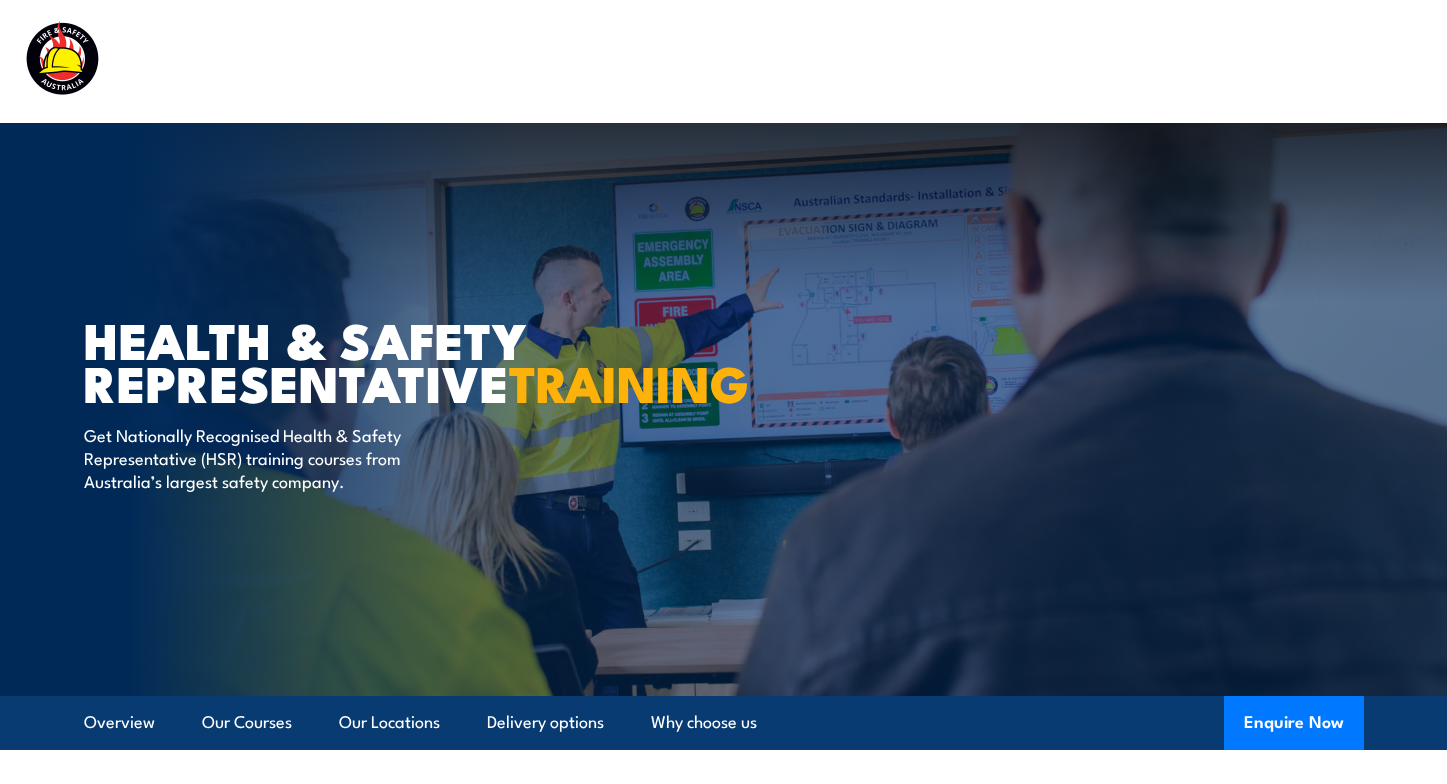 scroll, scrollTop: 0, scrollLeft: 0, axis: both 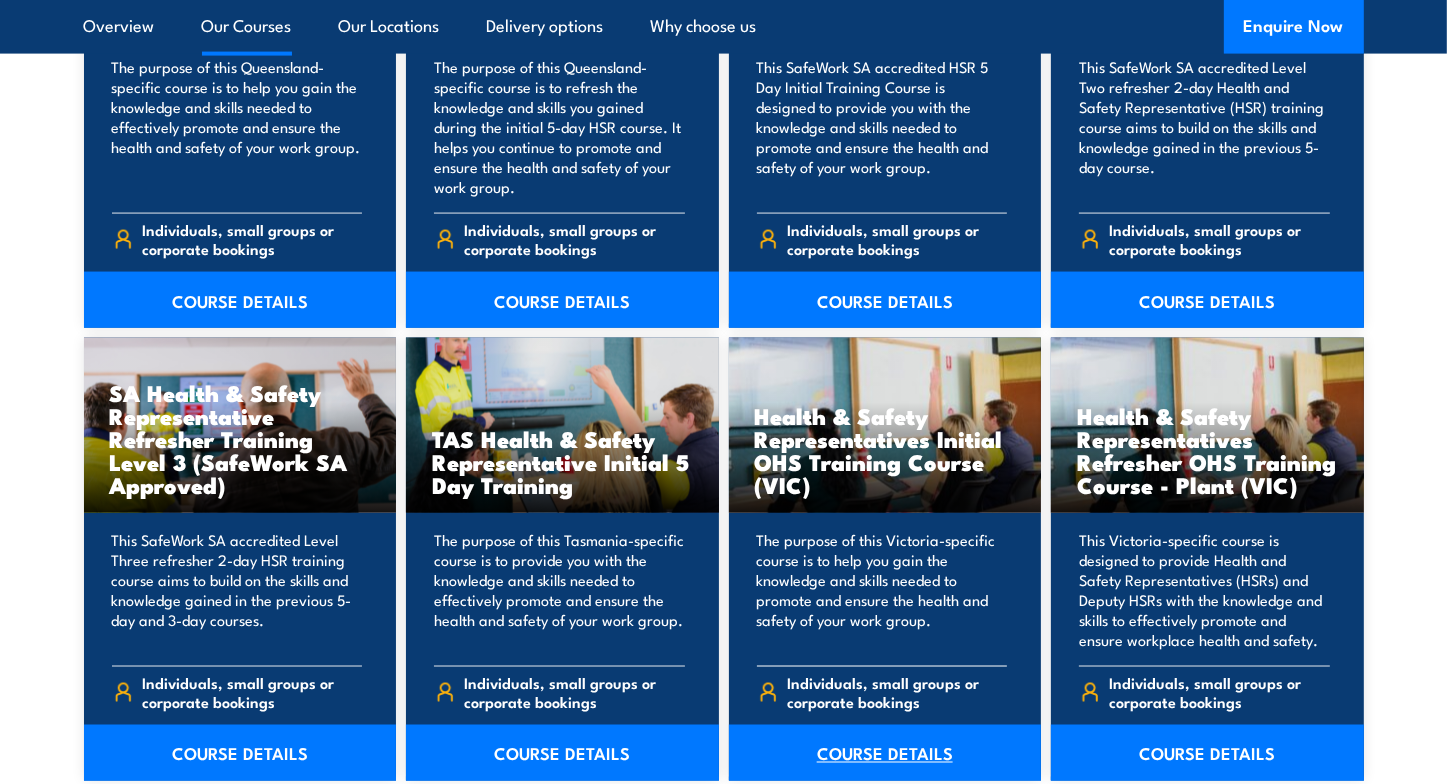 click on "COURSE DETAILS" at bounding box center (885, 753) 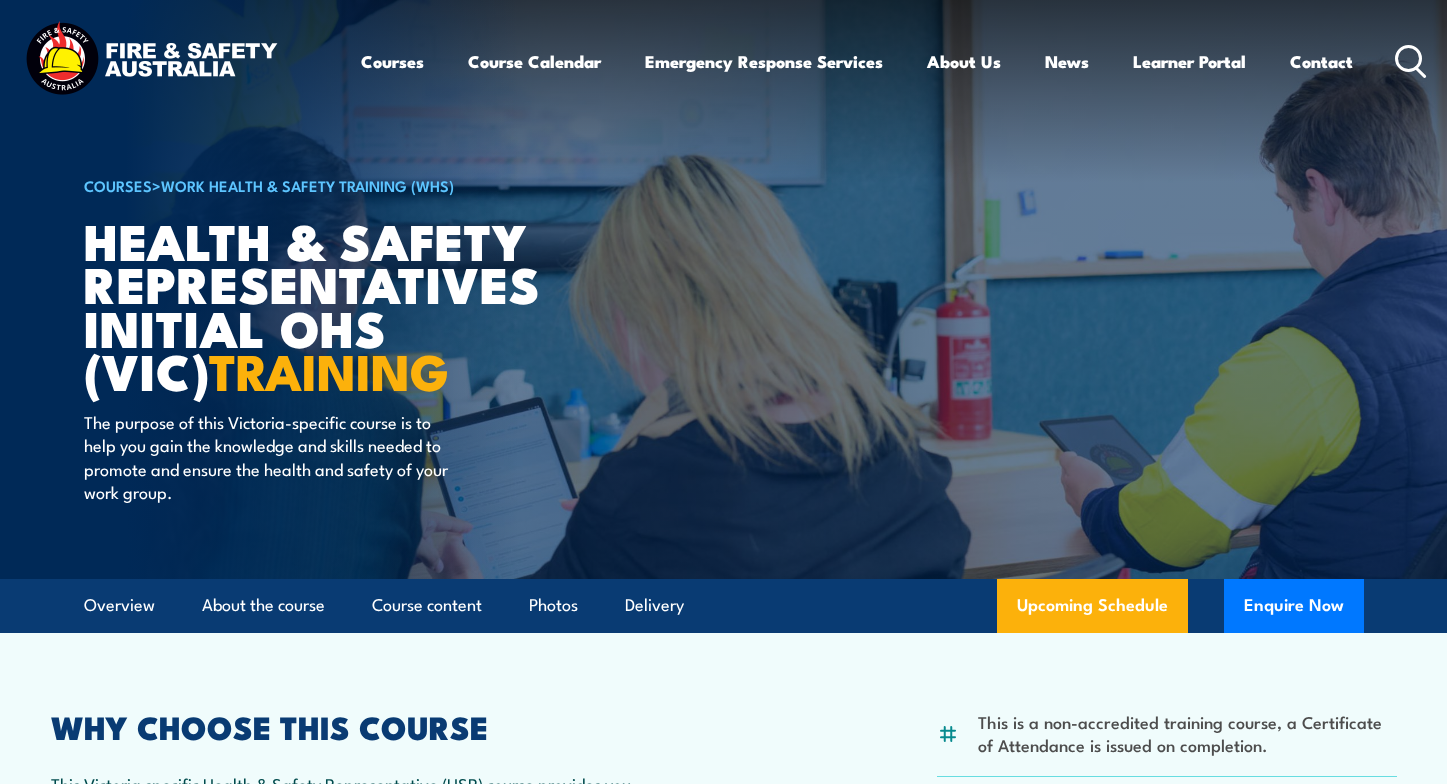 scroll, scrollTop: 0, scrollLeft: 0, axis: both 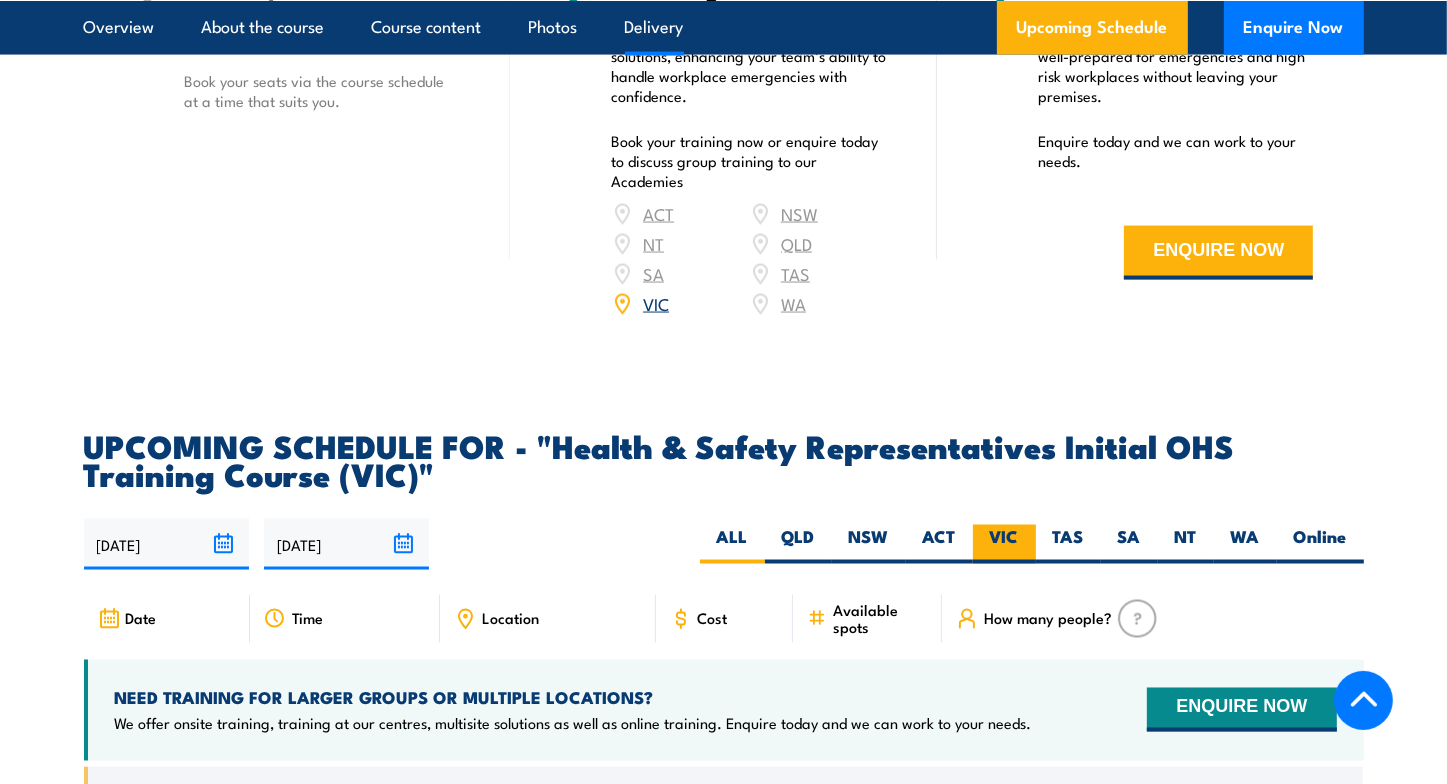 click on "VIC" at bounding box center (1004, 544) 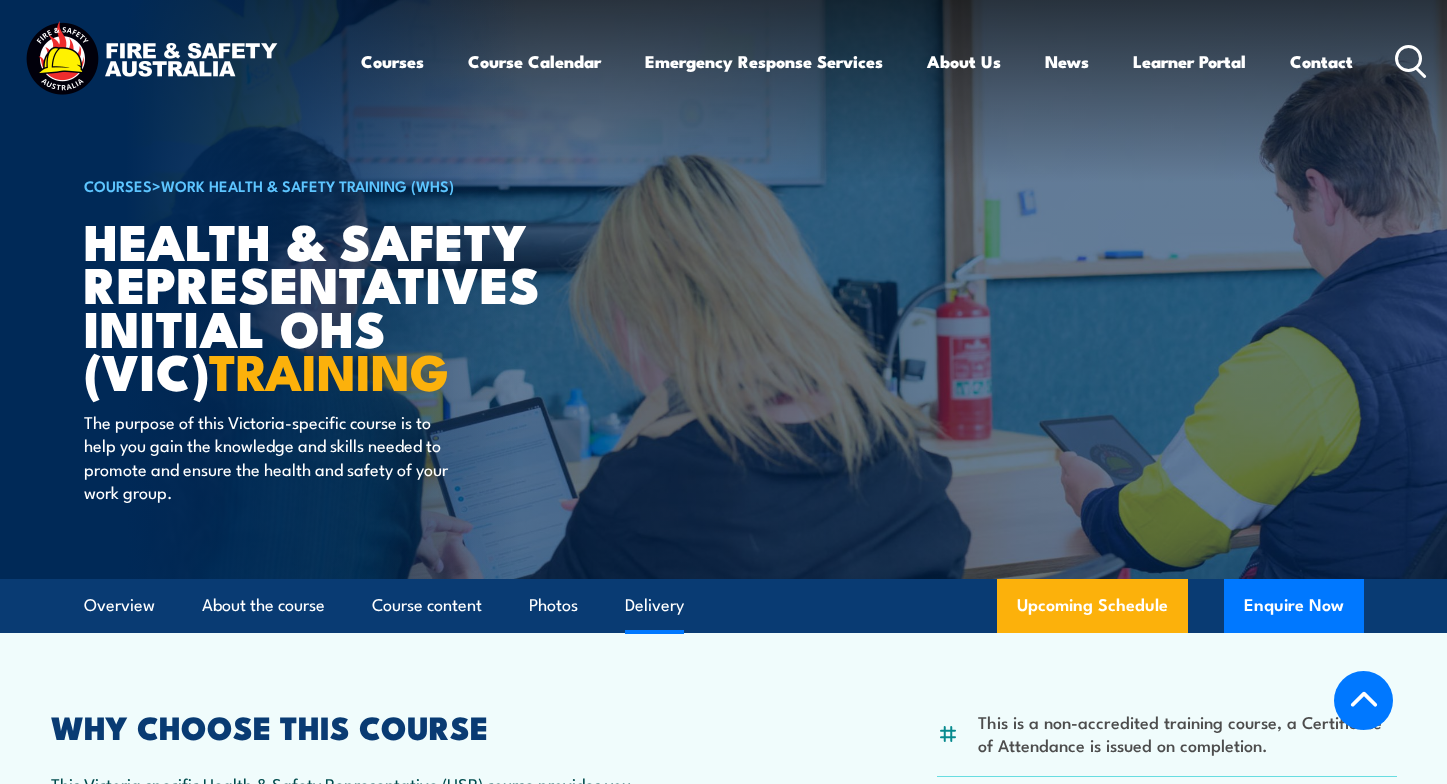 scroll, scrollTop: 3152, scrollLeft: 0, axis: vertical 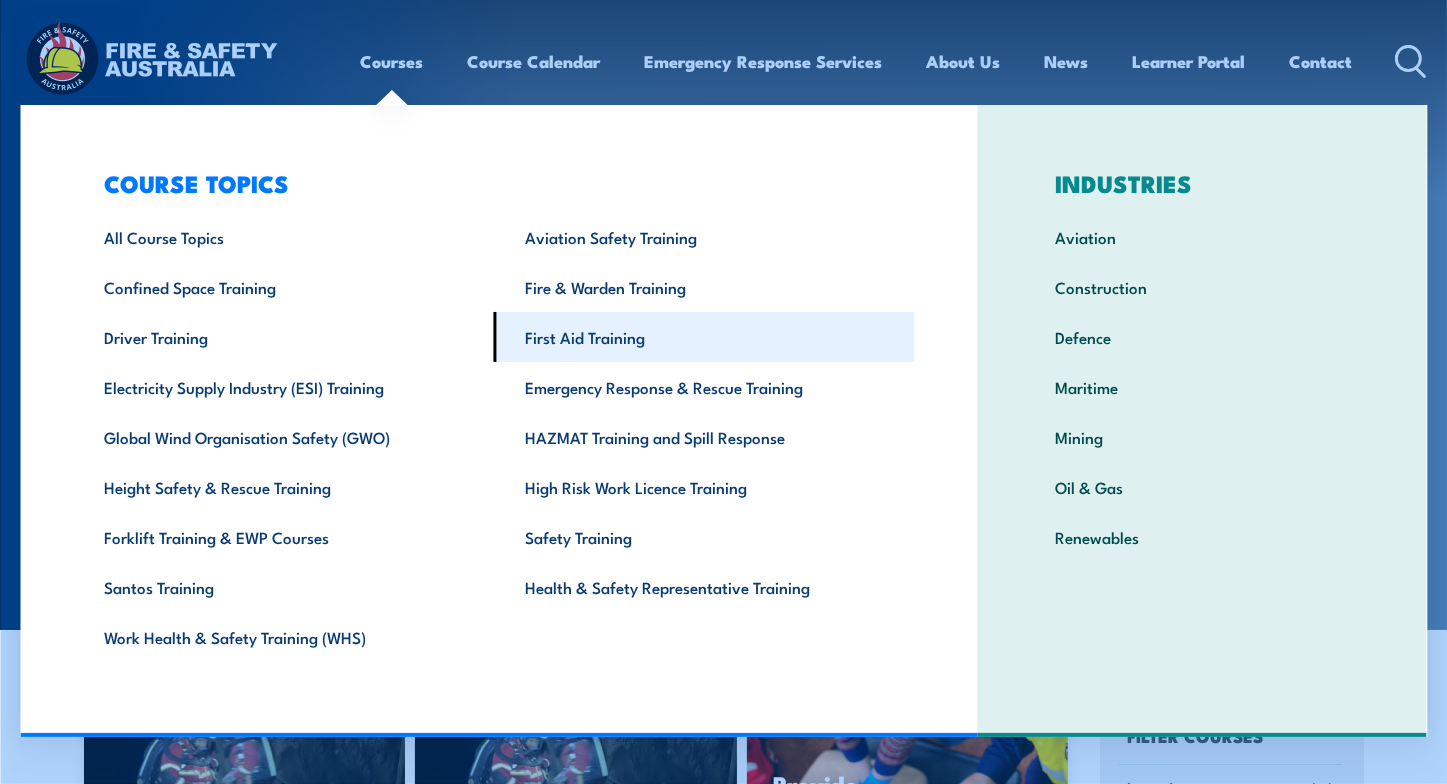 click on "First Aid Training" at bounding box center [704, 337] 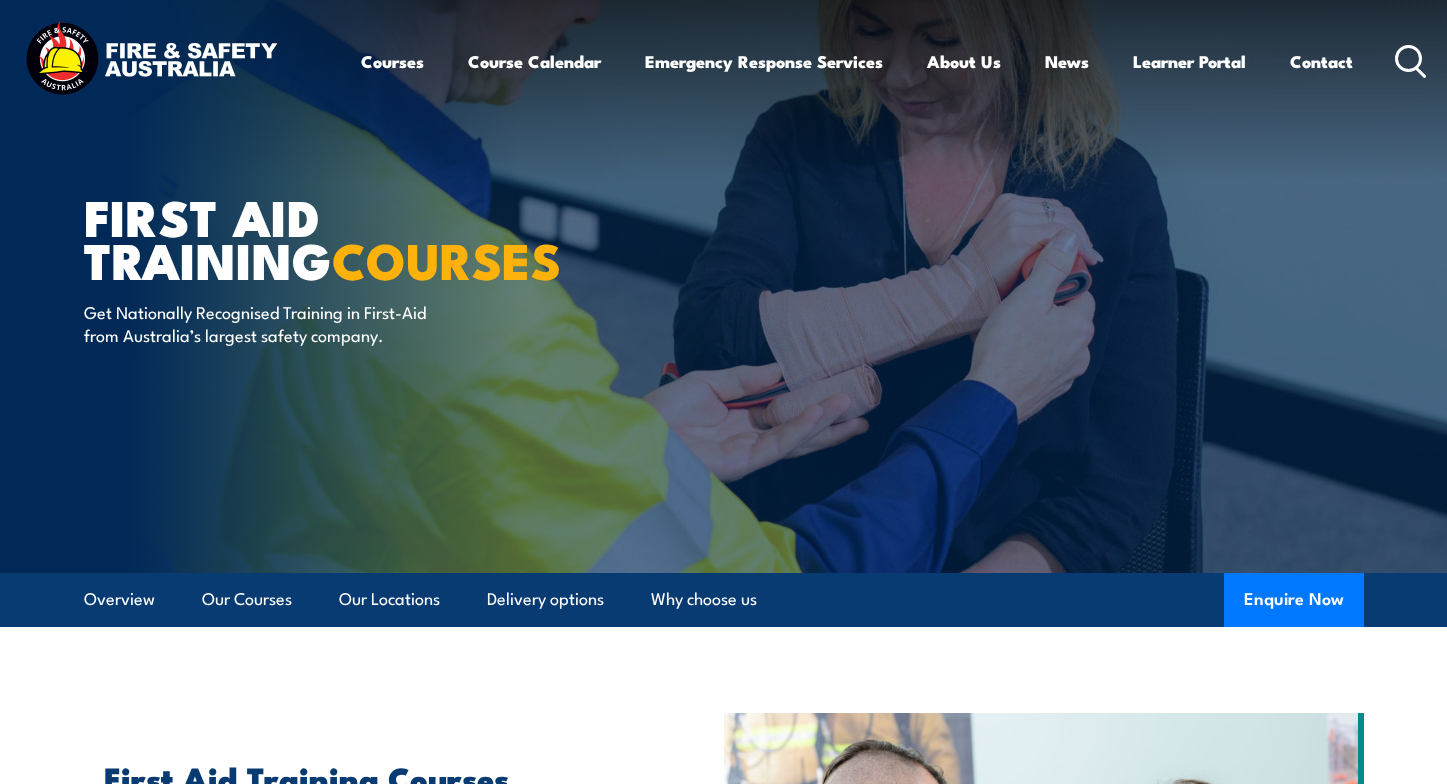 scroll, scrollTop: 0, scrollLeft: 0, axis: both 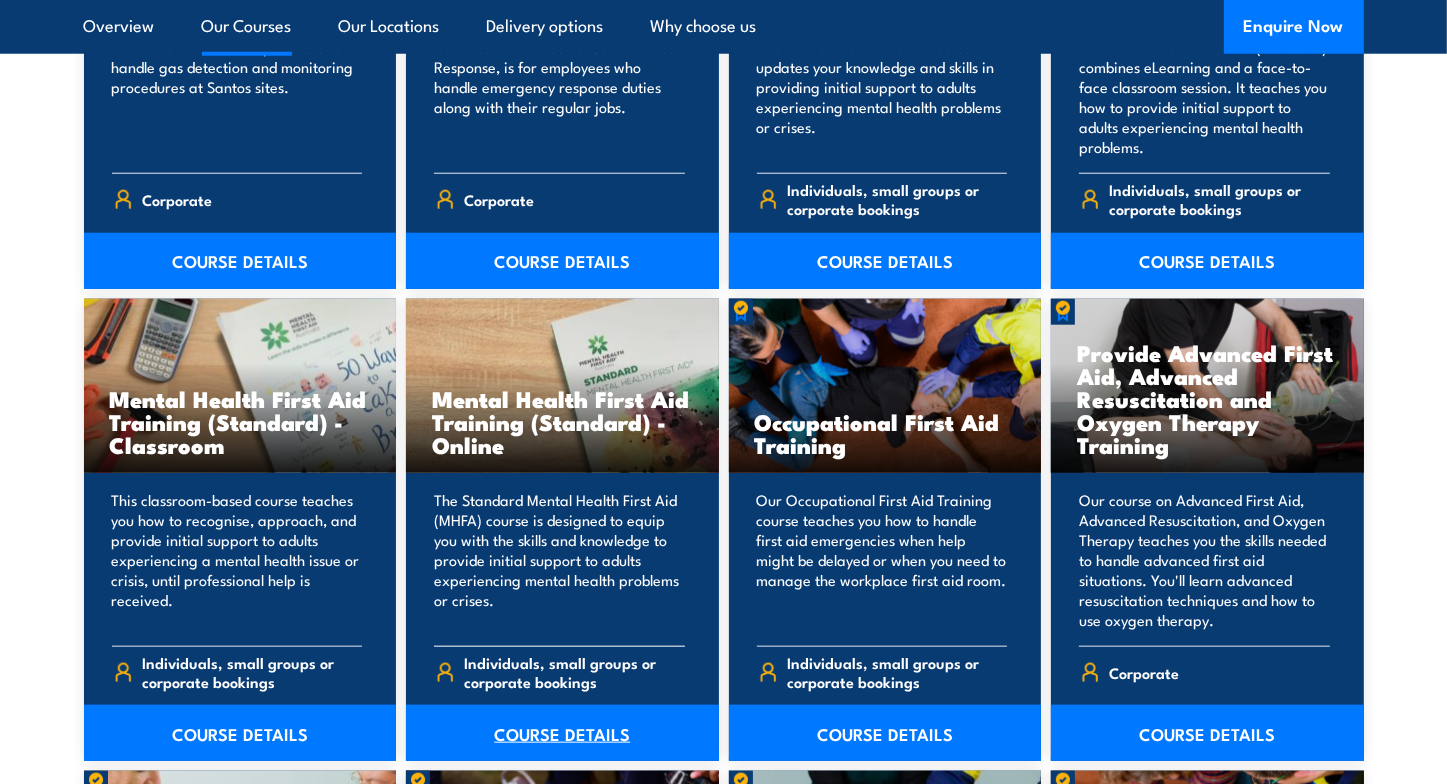 click on "COURSE DETAILS" at bounding box center [562, 733] 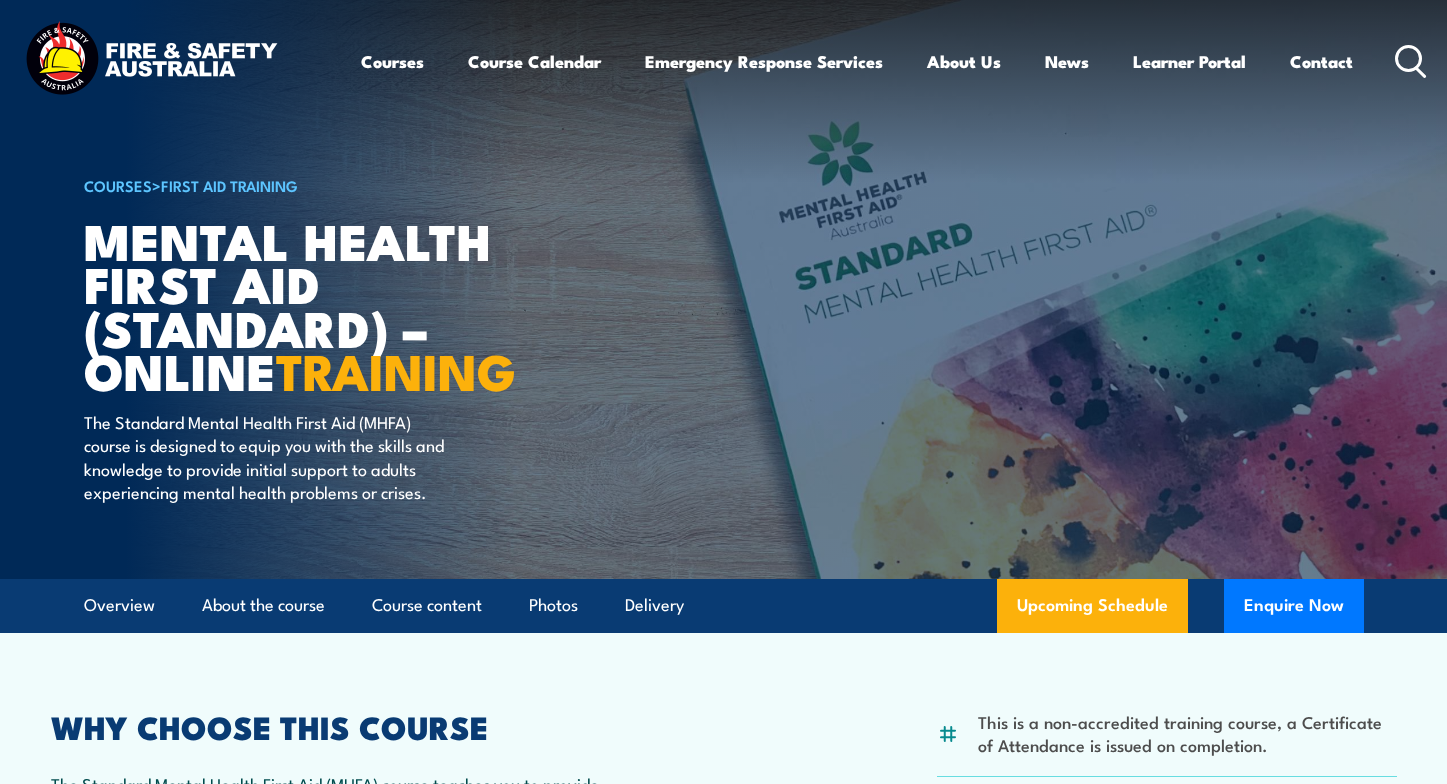 scroll, scrollTop: 0, scrollLeft: 0, axis: both 